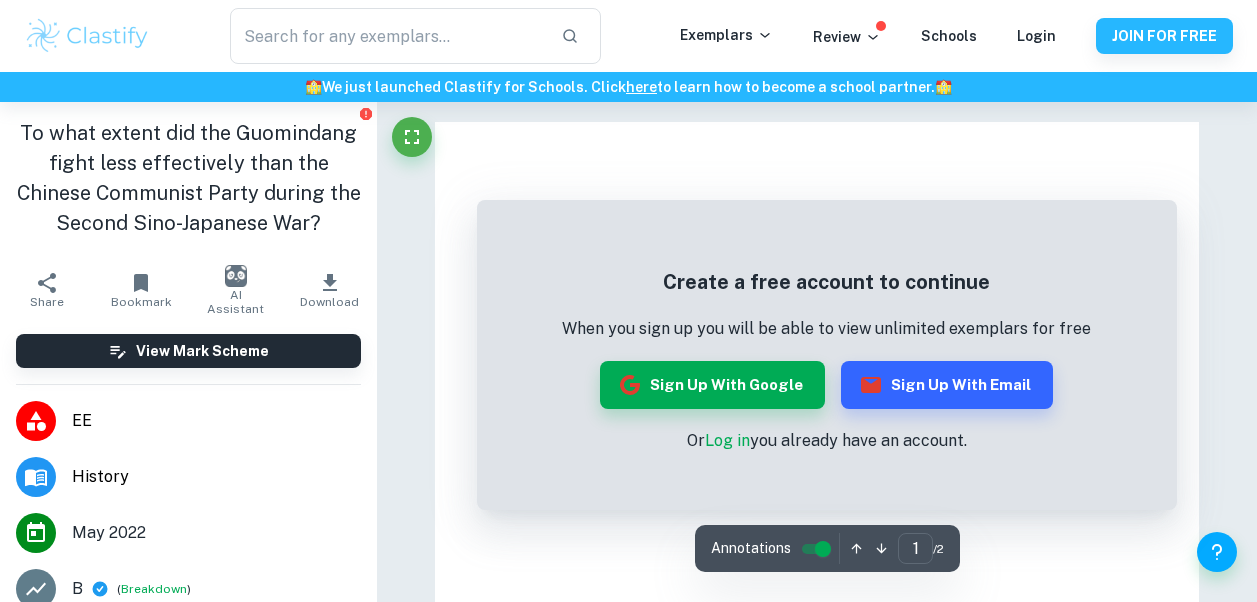 scroll, scrollTop: 0, scrollLeft: 0, axis: both 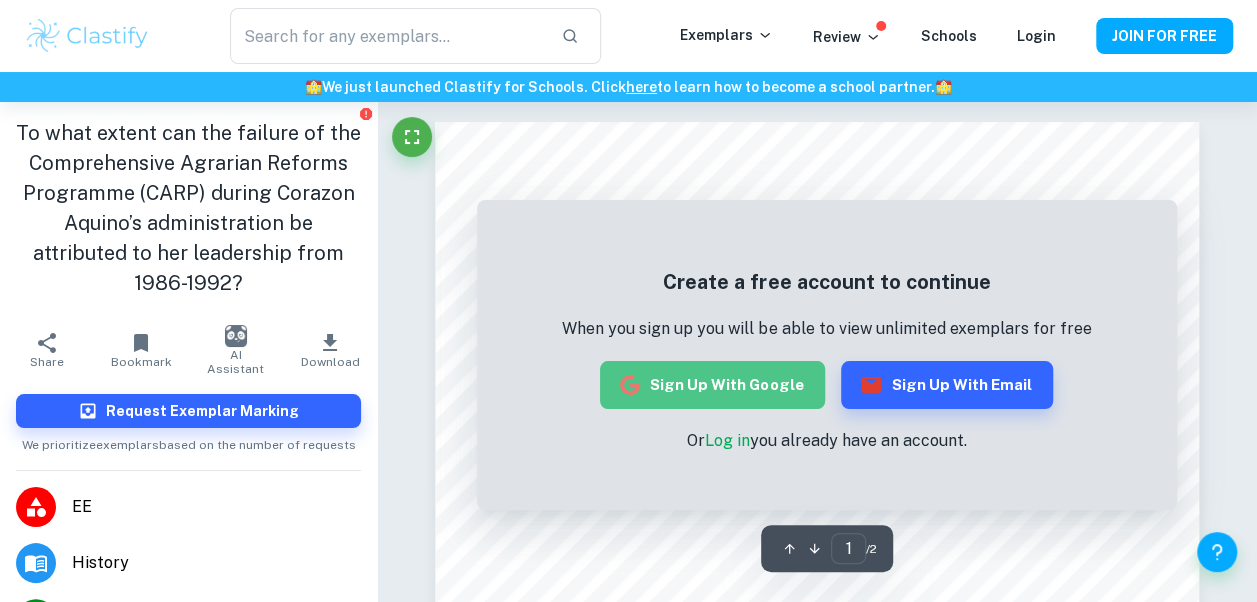click on "Sign up with Google" at bounding box center (712, 385) 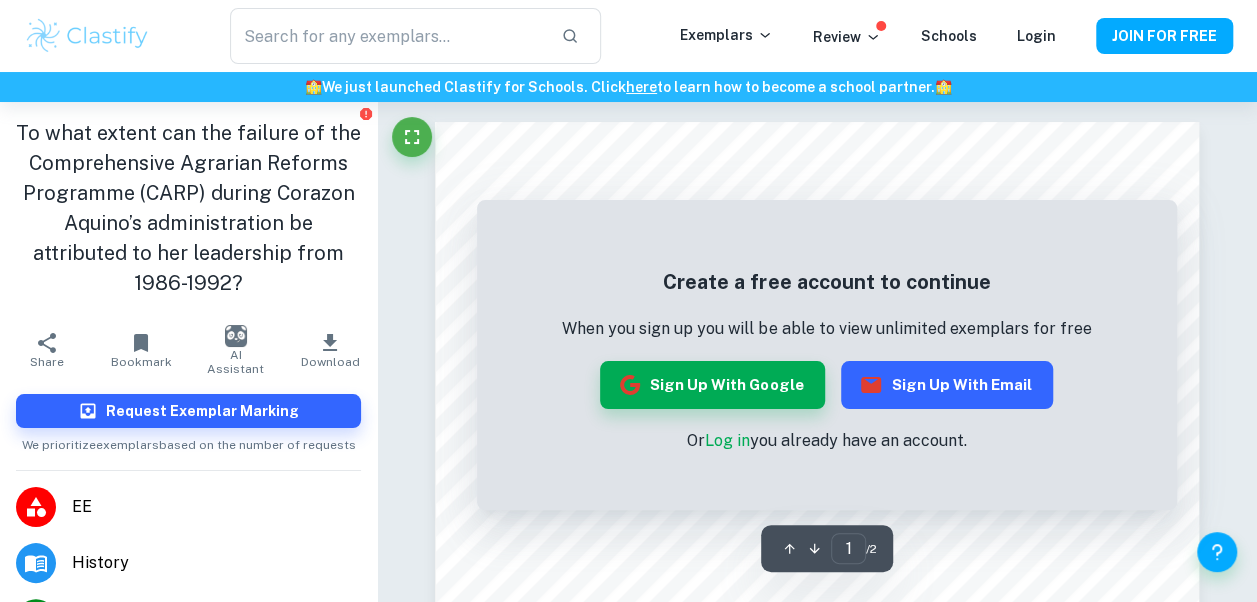 click on "Sign up with Email" at bounding box center (947, 385) 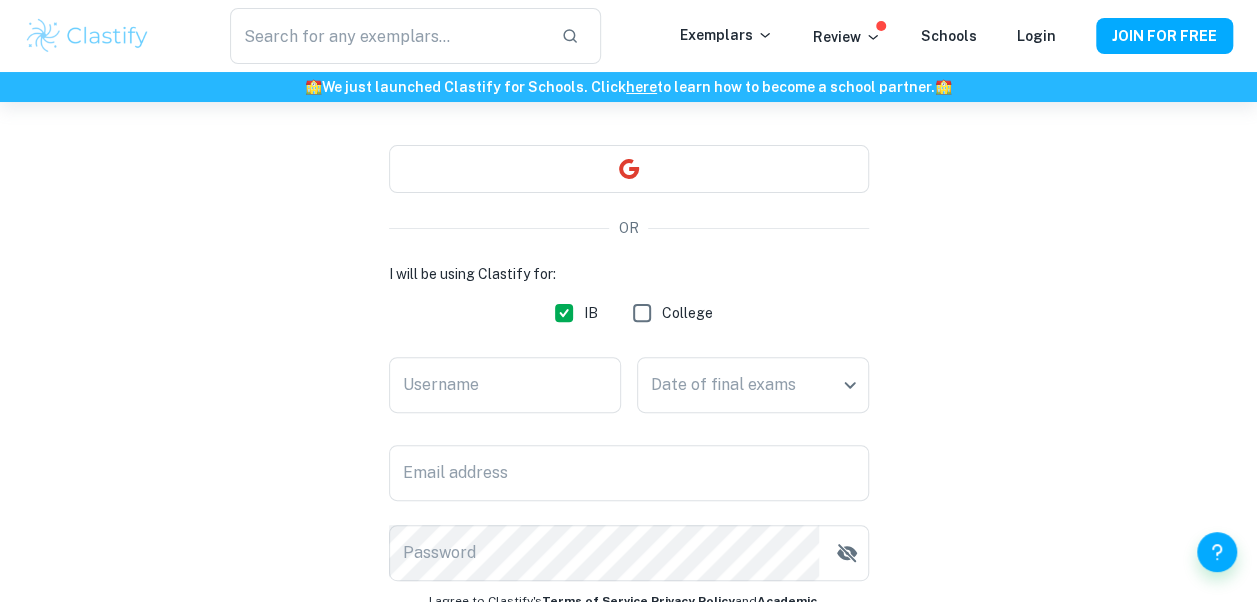 scroll, scrollTop: 162, scrollLeft: 0, axis: vertical 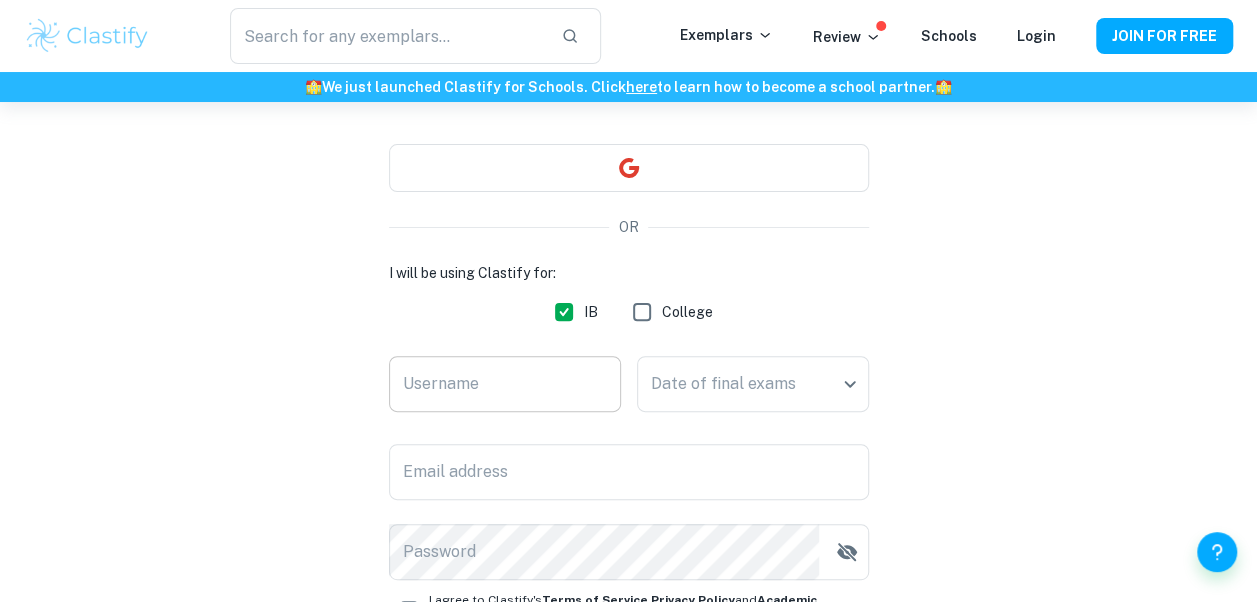click on "Username" at bounding box center (505, 384) 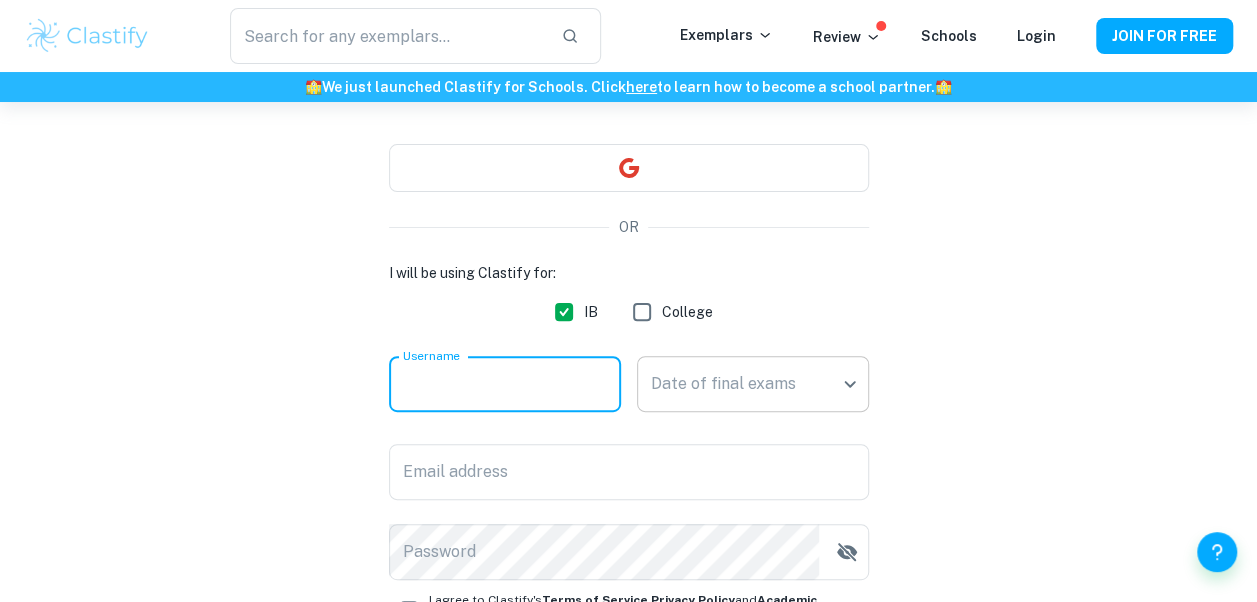 click on "We value your privacy We use cookies to enhance your browsing experience, serve personalised ads or content, and analyse our traffic. By clicking "Accept All", you consent to our use of cookies.   Cookie Policy Customise   Reject All   Accept All   Customise Consent Preferences   We use cookies to help you navigate efficiently and perform certain functions. You will find detailed information about all cookies under each consent category below. The cookies that are categorised as "Necessary" are stored on your browser as they are essential for enabling the basic functionalities of the site. ...  Show more For more information on how Google's third-party cookies operate and handle your data, see:   Google Privacy Policy Necessary Always Active Necessary cookies are required to enable the basic features of this site, such as providing secure log-in or adjusting your consent preferences. These cookies do not store any personally identifiable data. Functional Analytics Performance Advertisement Uncategorised" at bounding box center [628, 241] 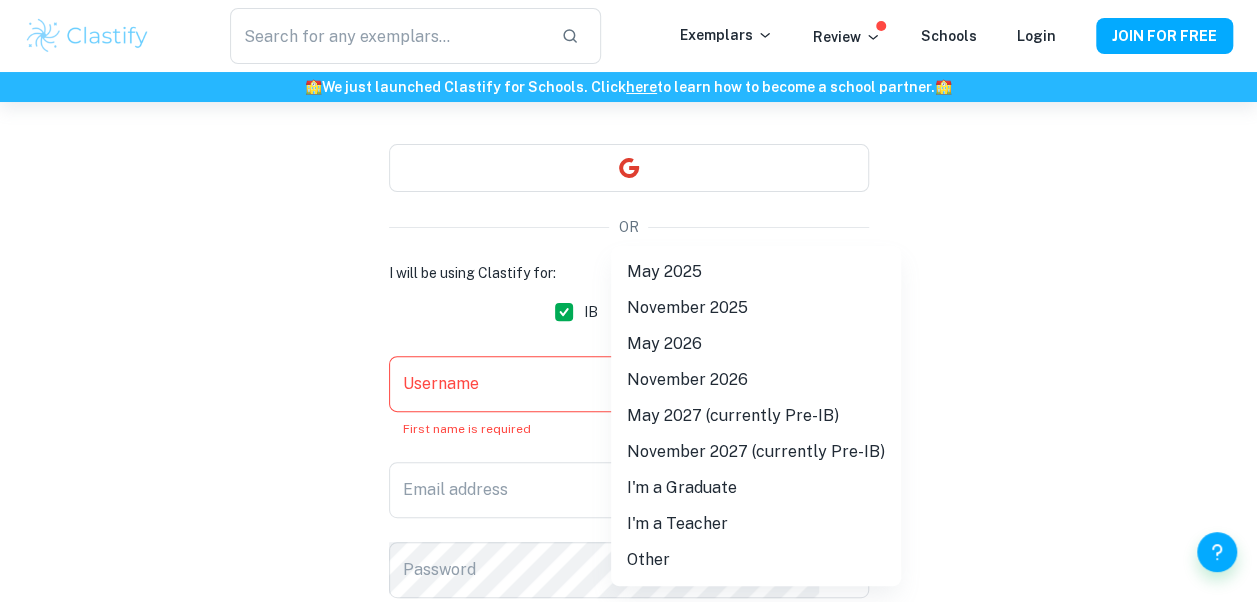 click on "May 2026" at bounding box center [756, 344] 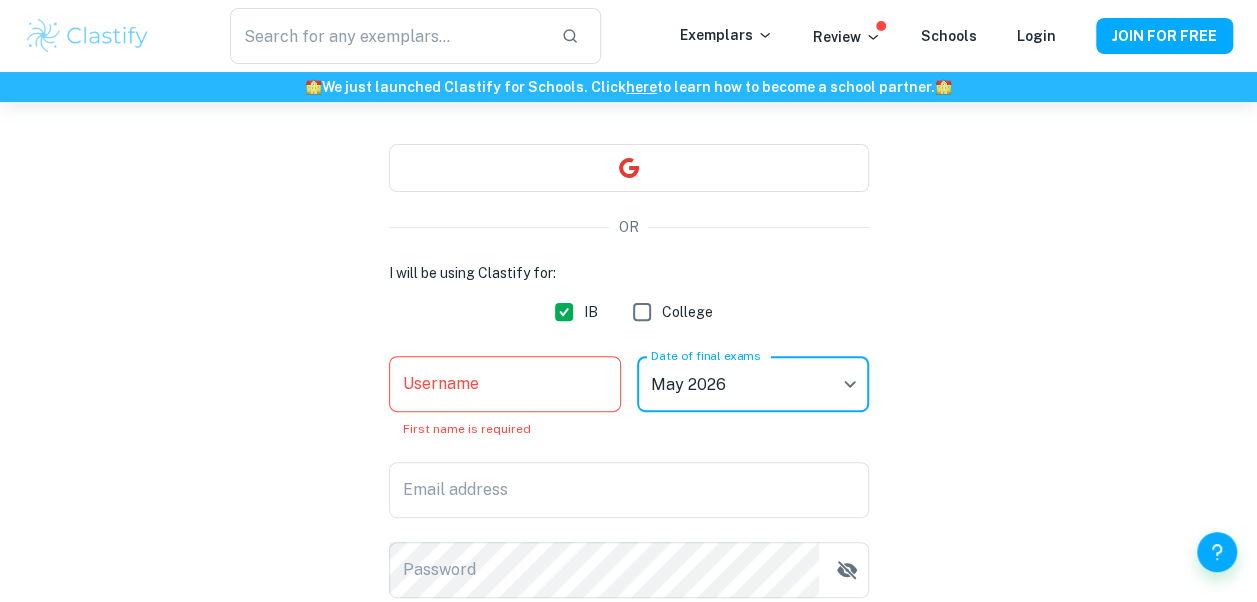 click on "Username" at bounding box center [505, 384] 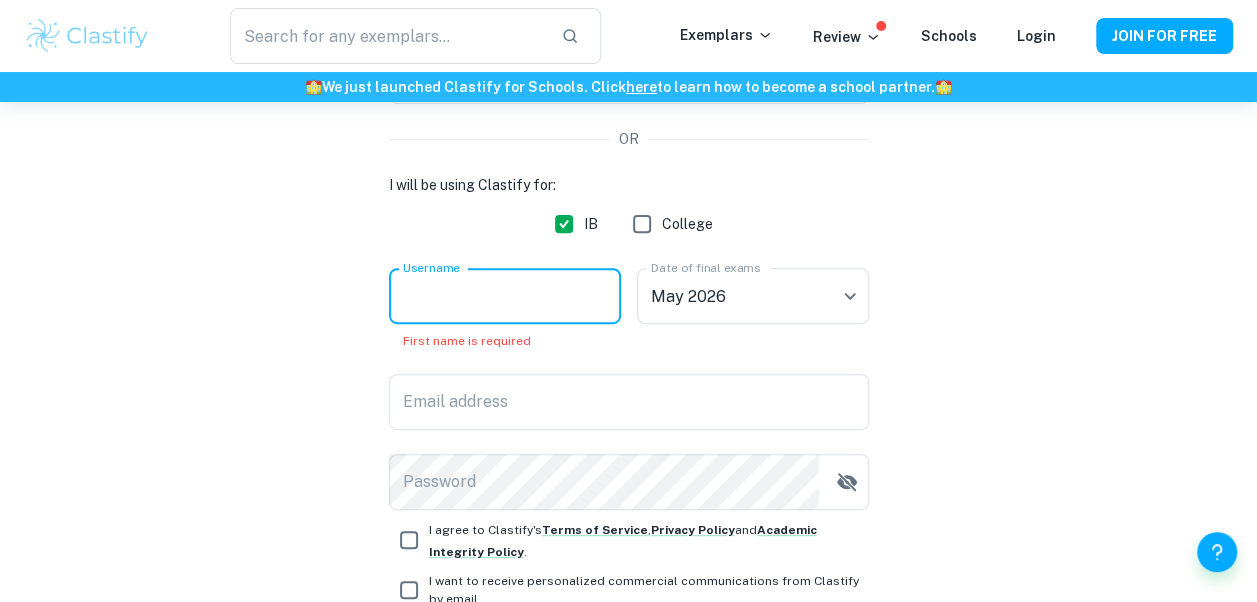 scroll, scrollTop: 254, scrollLeft: 0, axis: vertical 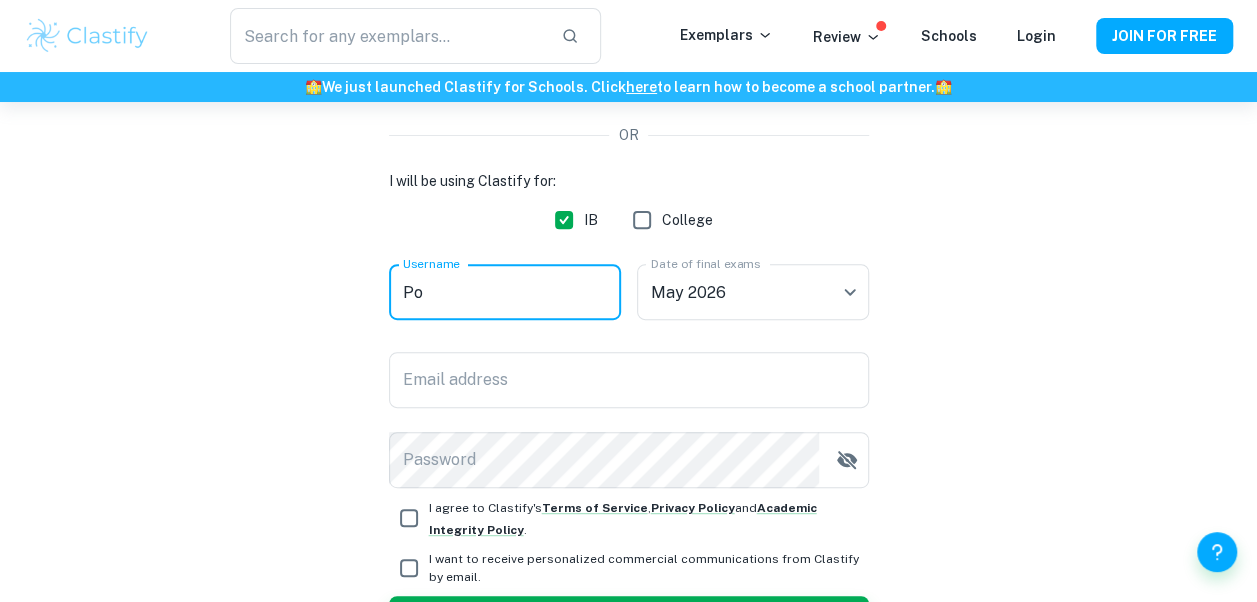 type on "P" 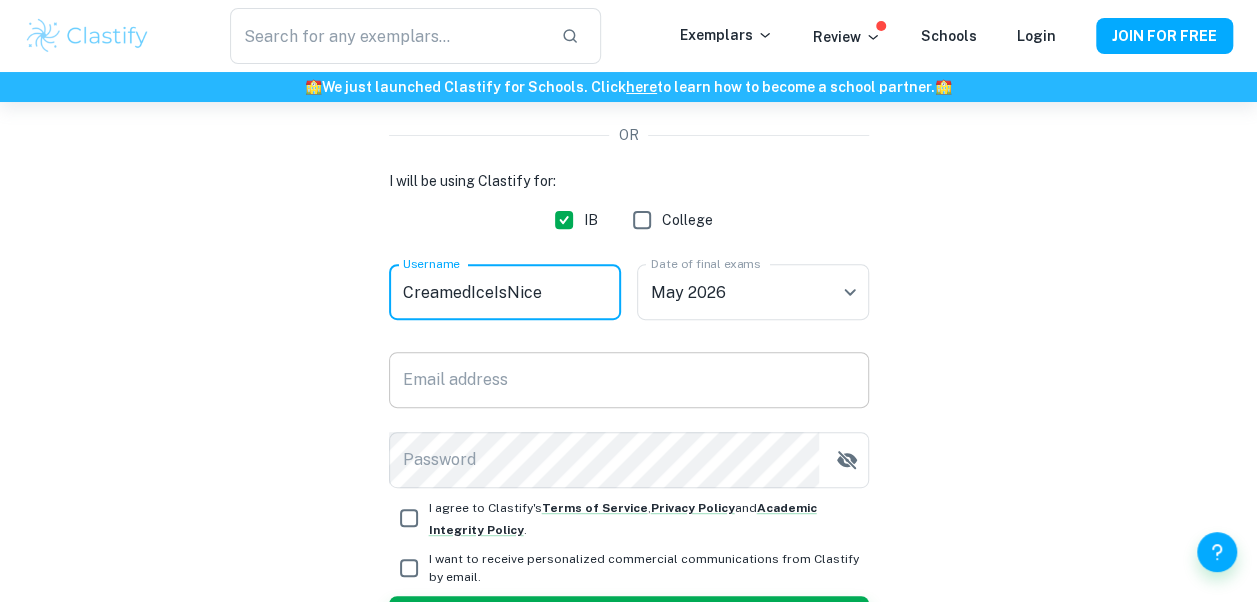 type on "CreamedIceIsNice" 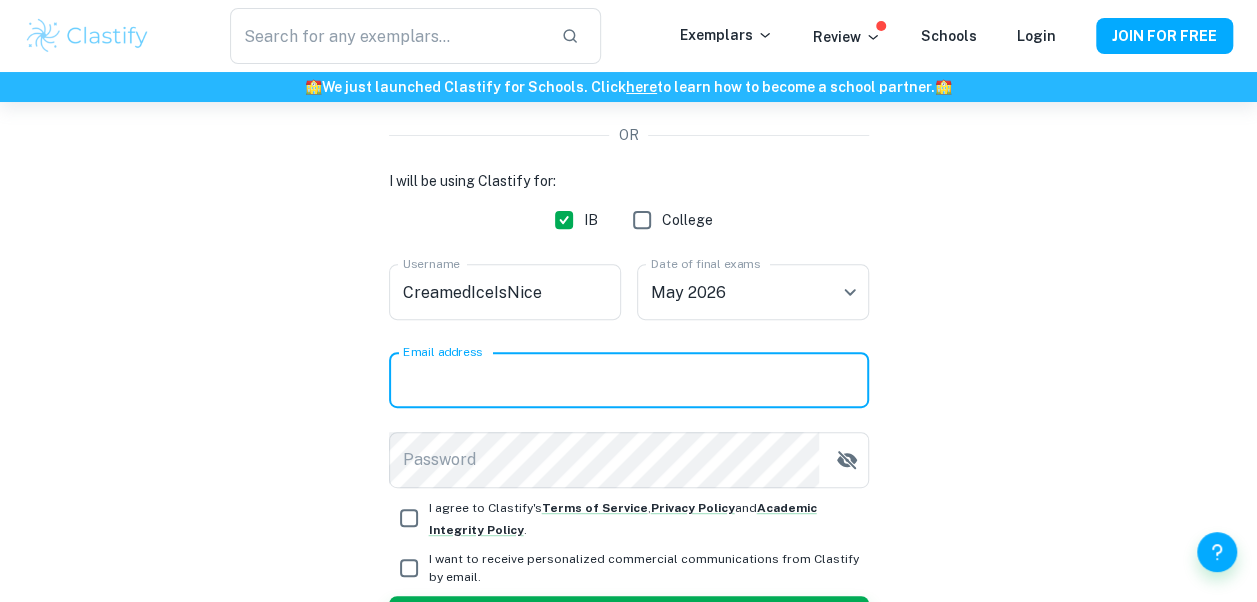 type on "chiomanwoke08@icloud.com" 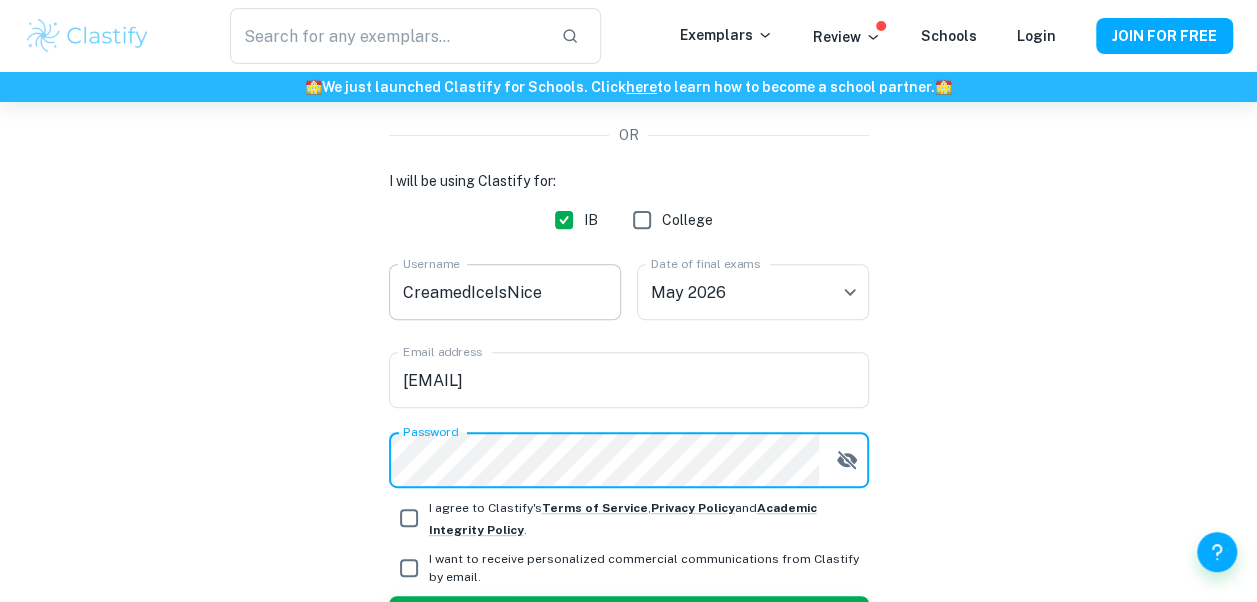 click on "CreamedIceIsNice" at bounding box center (505, 292) 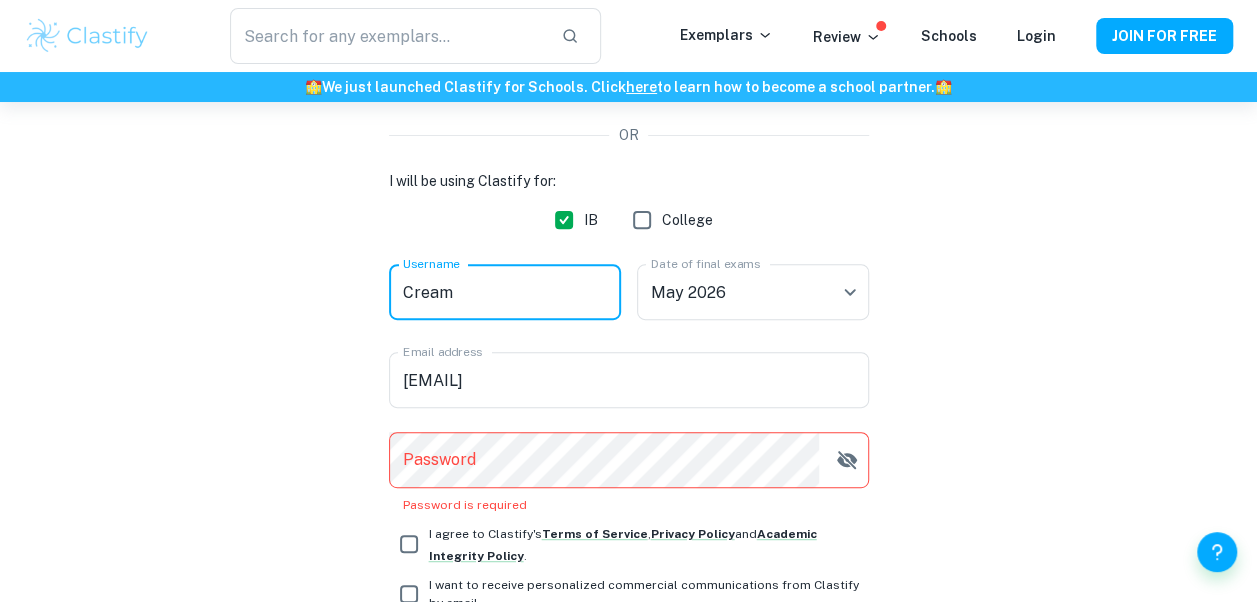 click on "Cream" at bounding box center (505, 292) 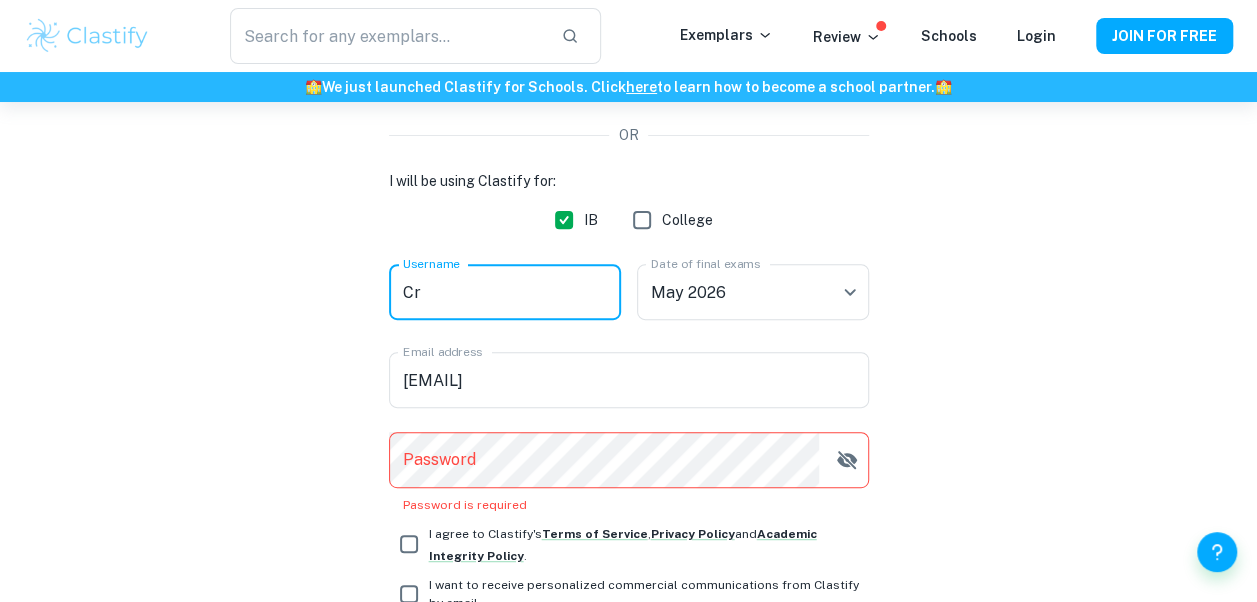 type on "C" 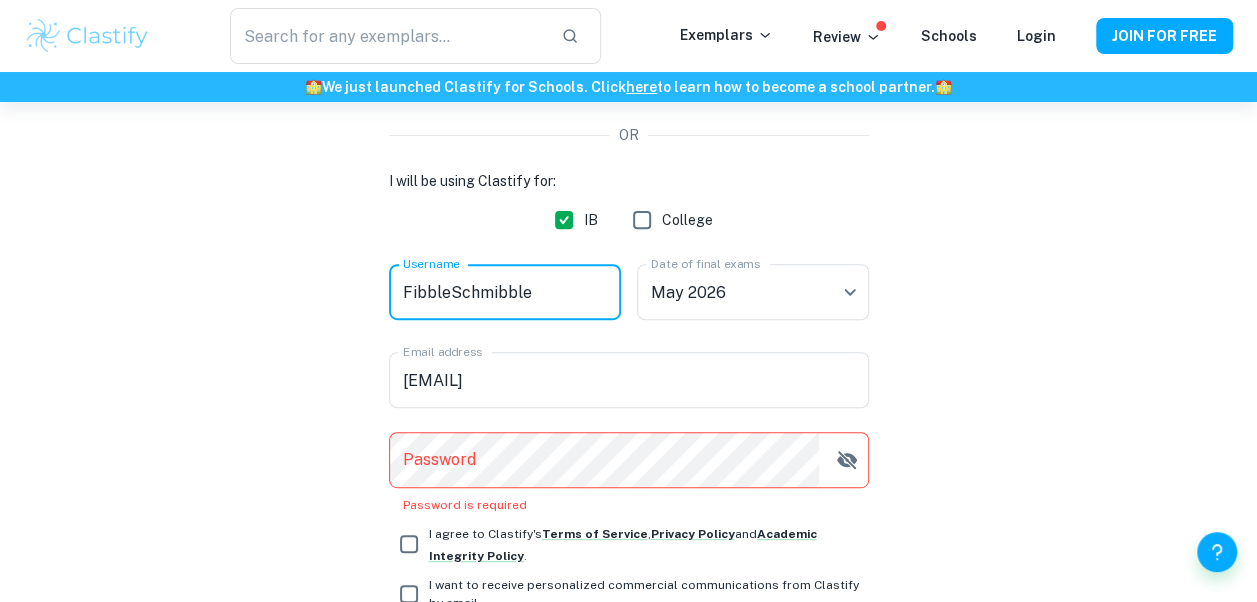 type on "FibbleSchmibble" 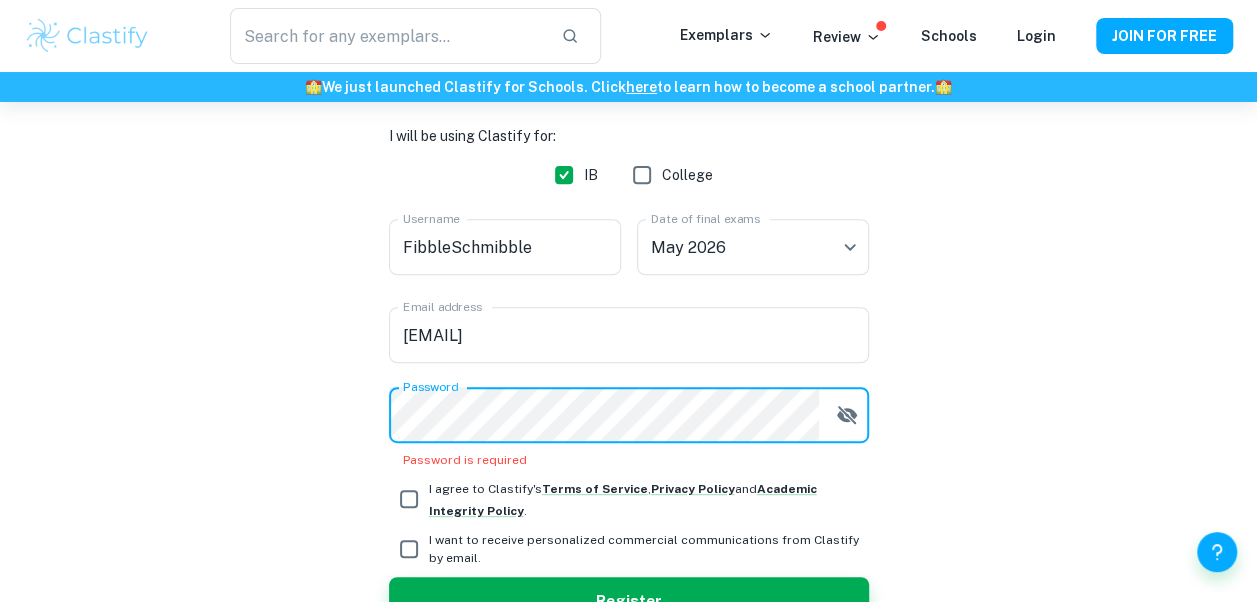 scroll, scrollTop: 311, scrollLeft: 0, axis: vertical 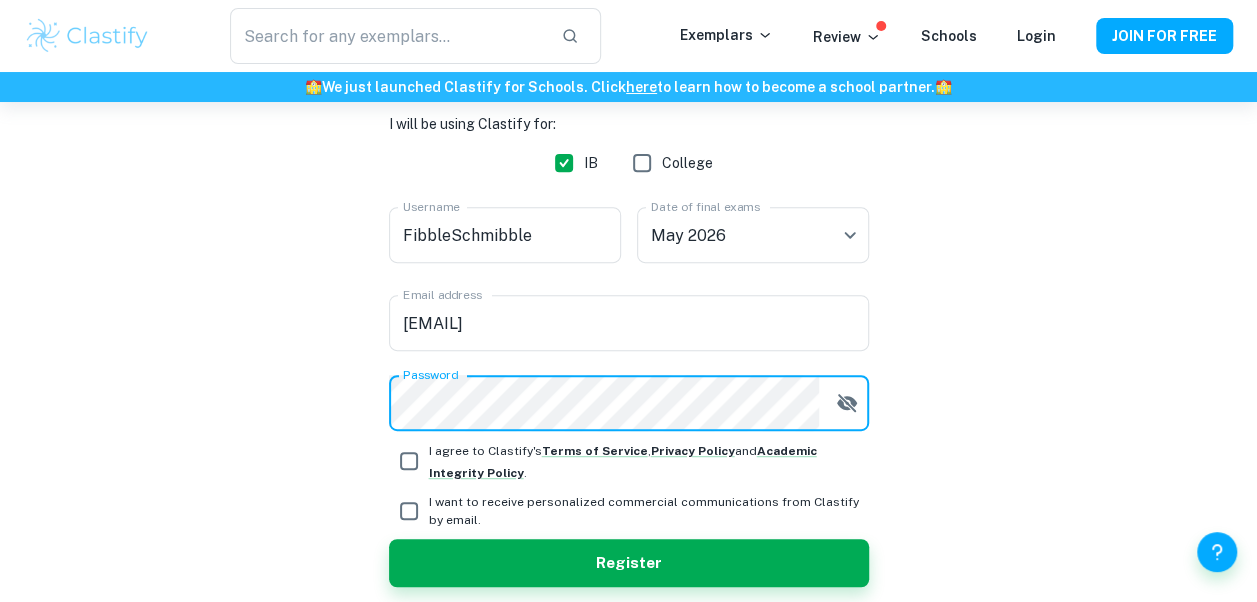 click on "I agree to Clastify's  Terms of Service ,  Privacy Policy  and  Academic Integrity Policy ." at bounding box center [409, 461] 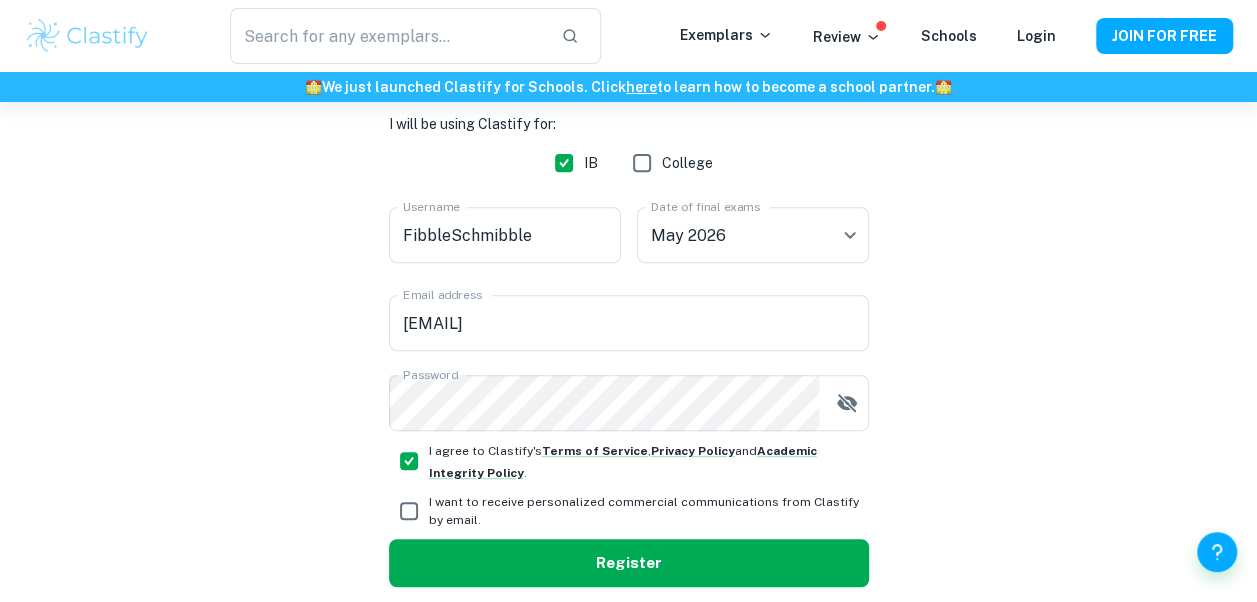 click on "Register" at bounding box center (629, 563) 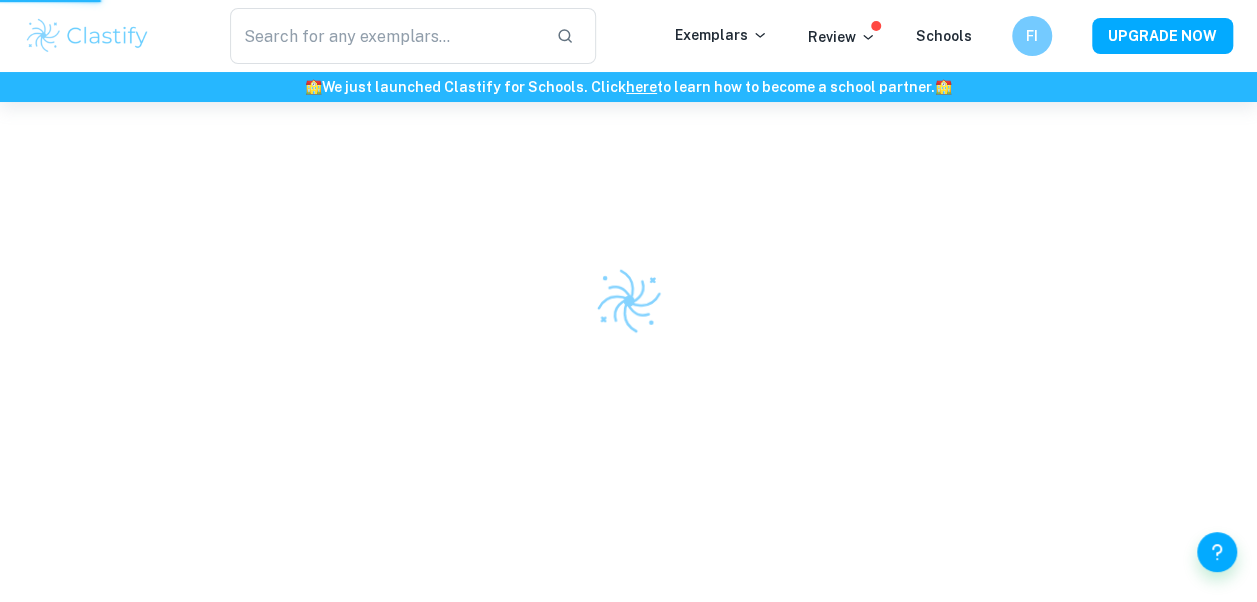 scroll, scrollTop: 102, scrollLeft: 0, axis: vertical 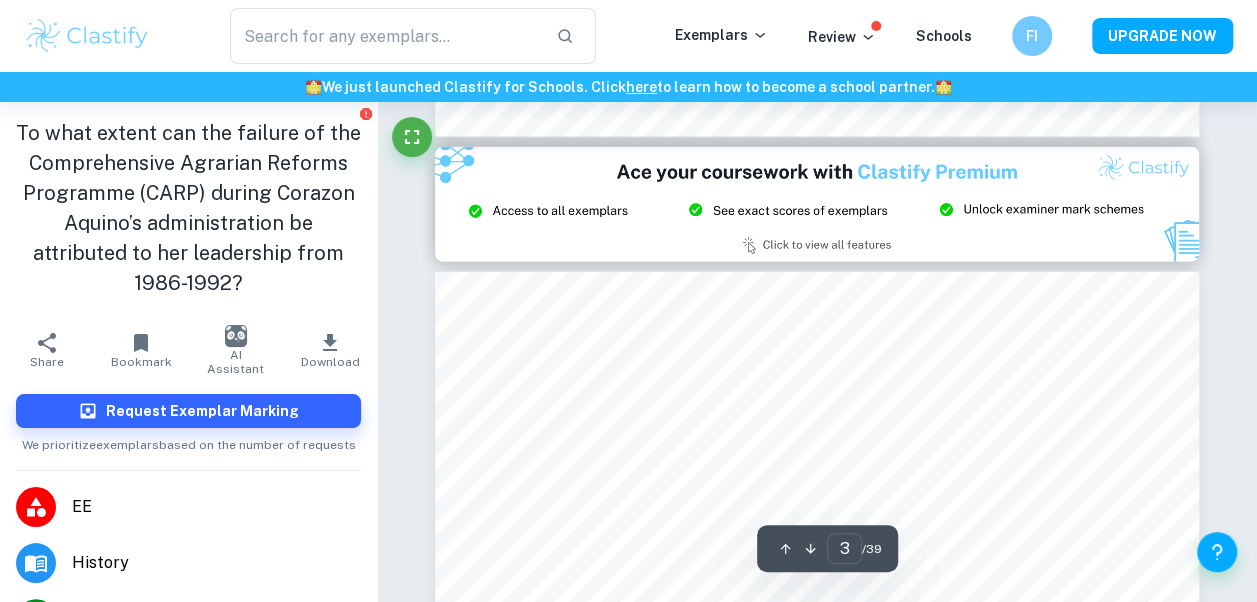 type on "2" 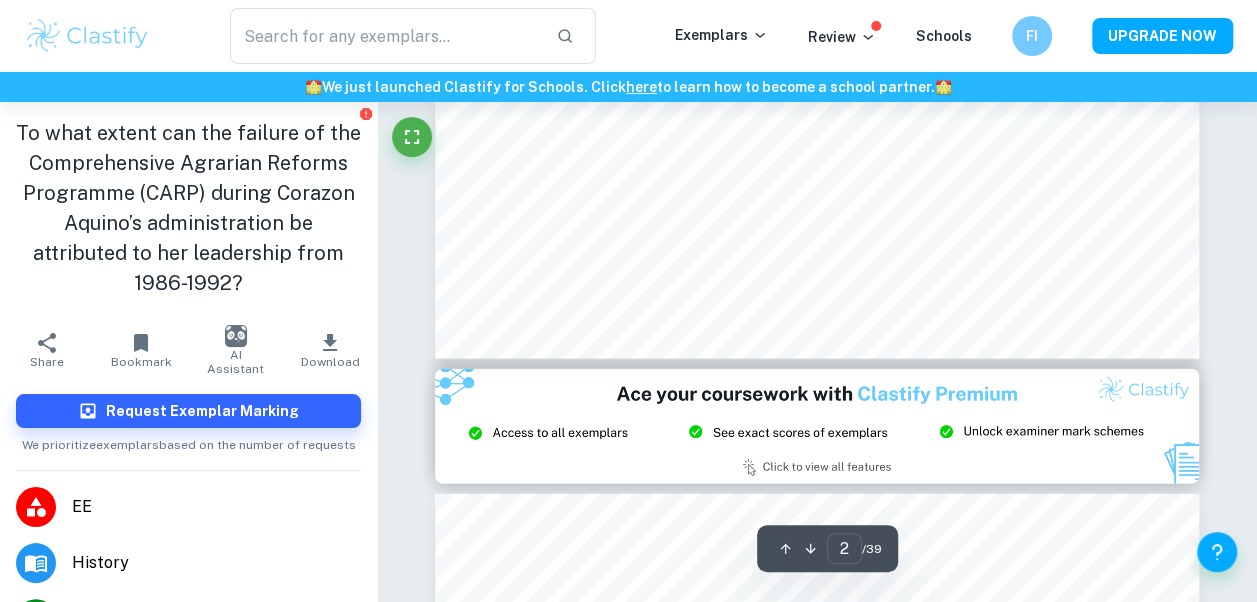scroll, scrollTop: 2058, scrollLeft: 0, axis: vertical 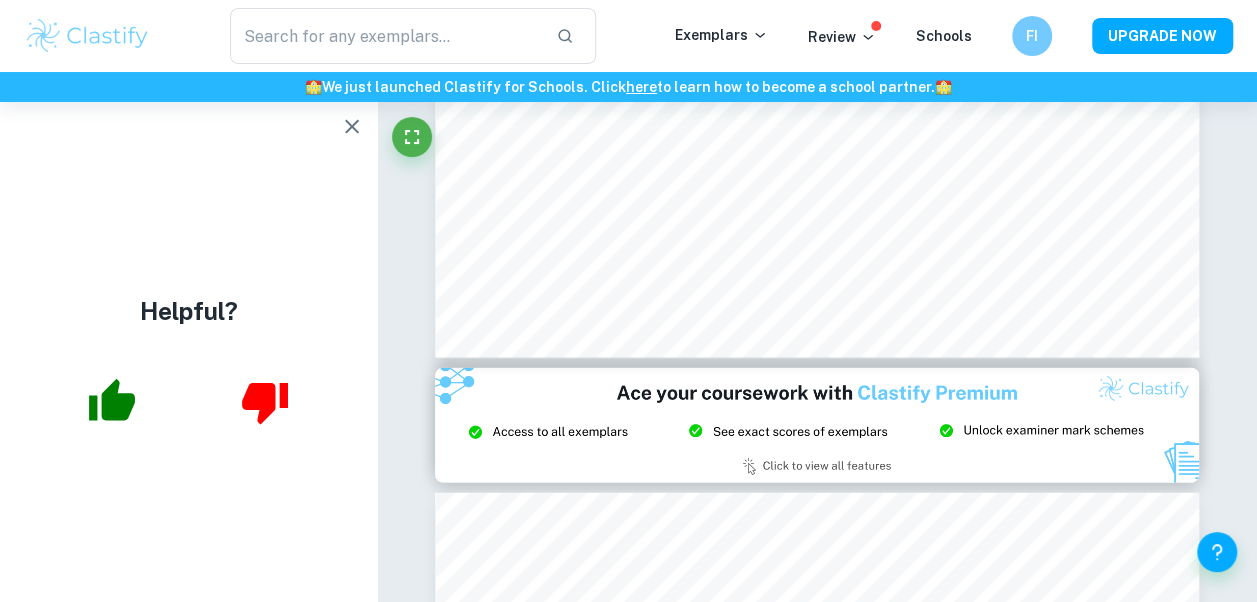 click on "Helpful?" at bounding box center (188, 352) 